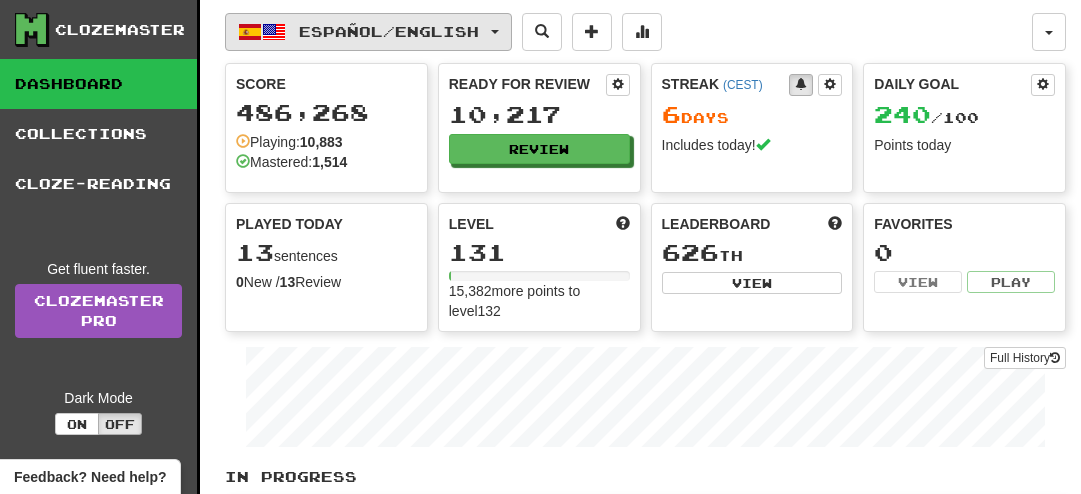 scroll, scrollTop: 0, scrollLeft: 0, axis: both 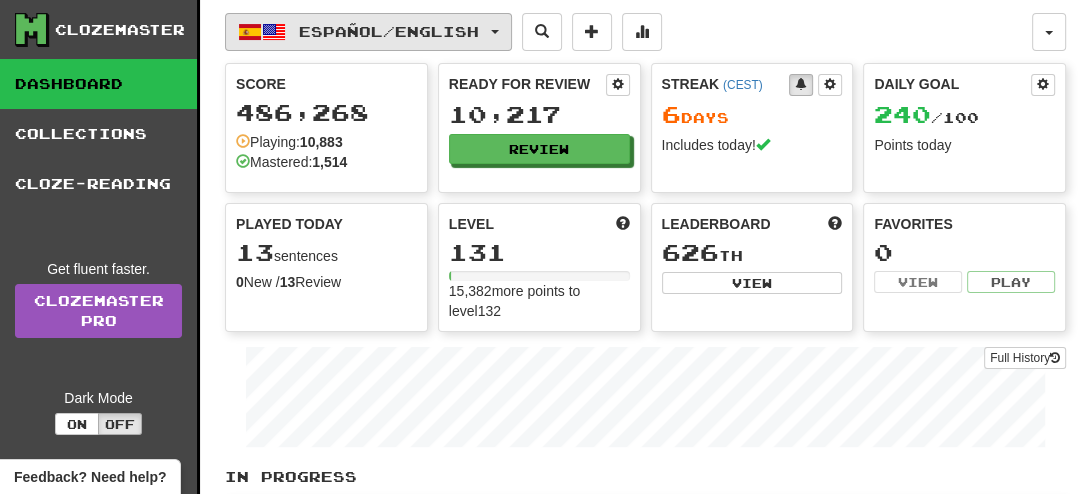 click on "Español  /  English" at bounding box center [368, 32] 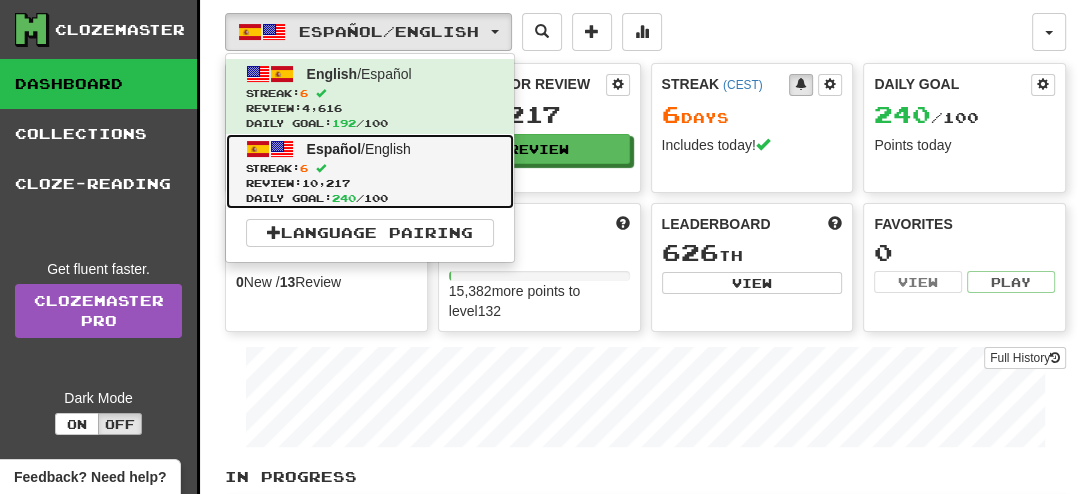 click on "Español  /  English Streak:  6   Review:  10,217 Daily Goal:  240  /  100" at bounding box center [370, 171] 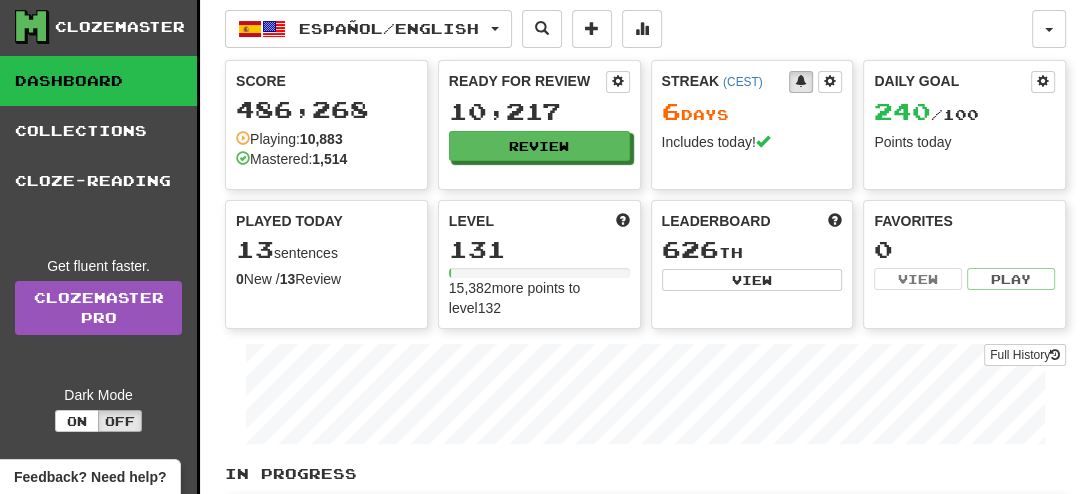 scroll, scrollTop: 4, scrollLeft: 0, axis: vertical 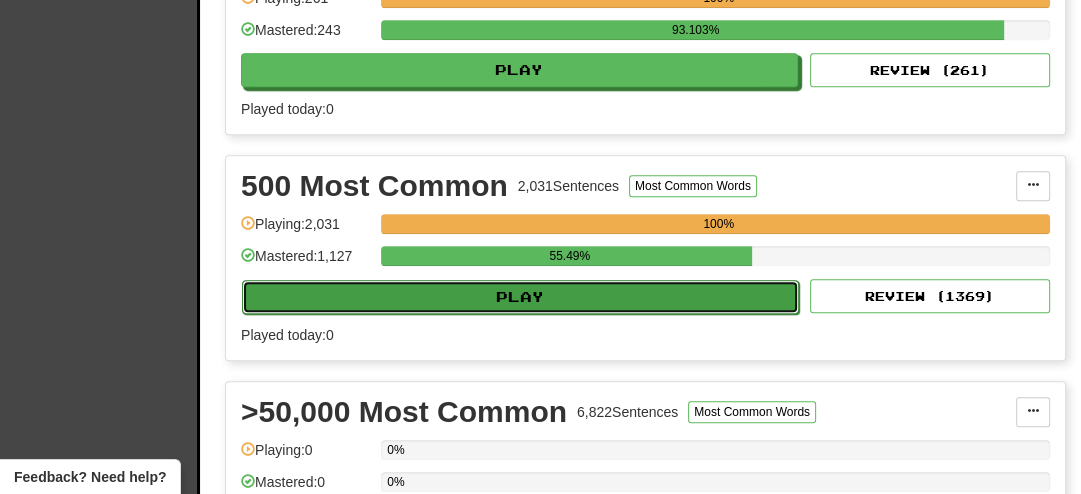 click on "Play" at bounding box center [520, 297] 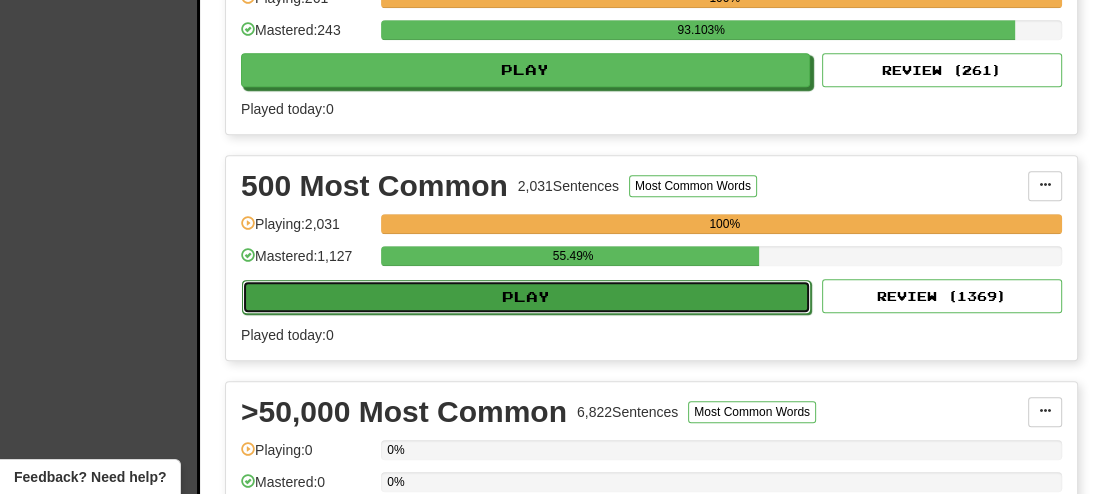 select on "**" 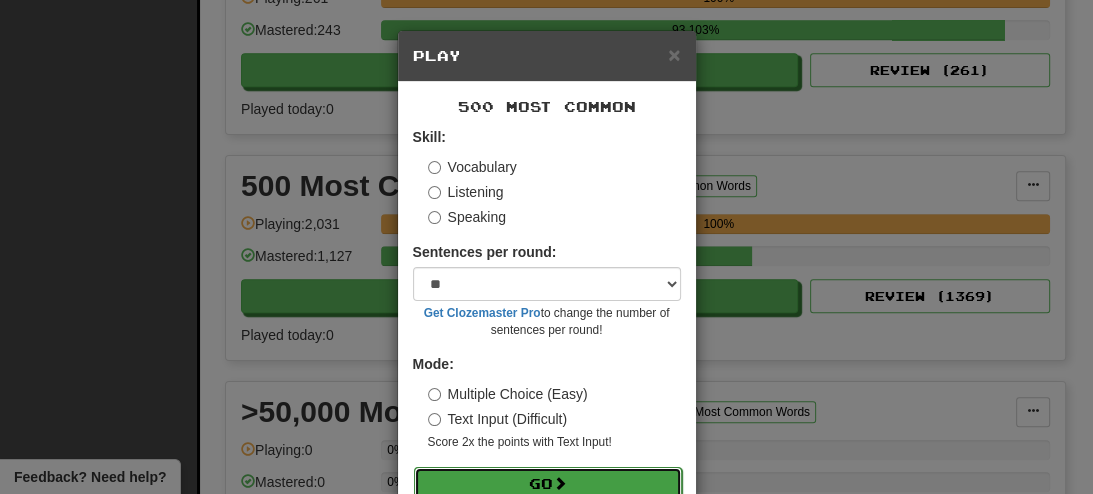 click on "Skill: Vocabulary Listening Speaking Sentences per round: * ** ** ** ** ** *** ******** Get Clozemaster Pro  to change the number of sentences per round! Mode: Multiple Choice (Easy) Text Input (Difficult) Score 2x the points with Text Input ! Go" at bounding box center (547, 313) 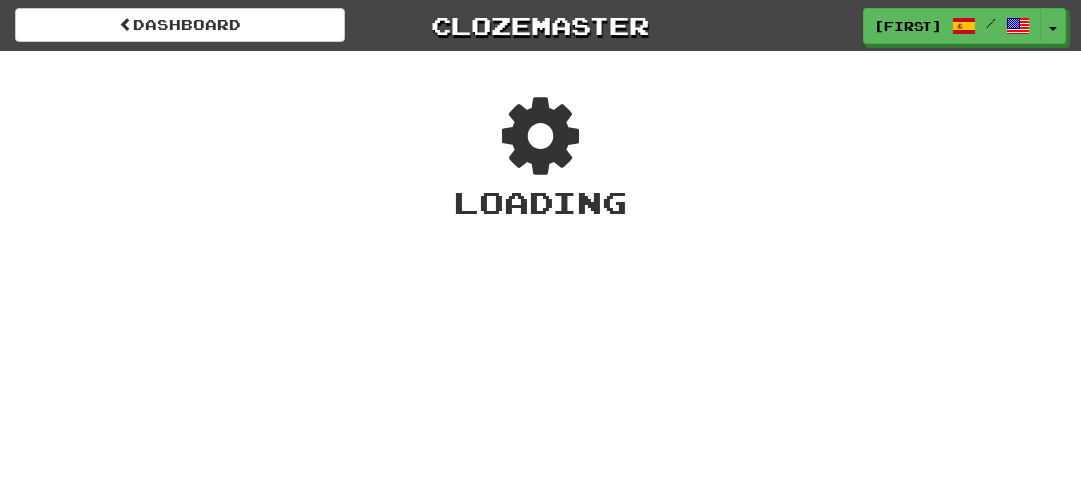 scroll, scrollTop: 0, scrollLeft: 0, axis: both 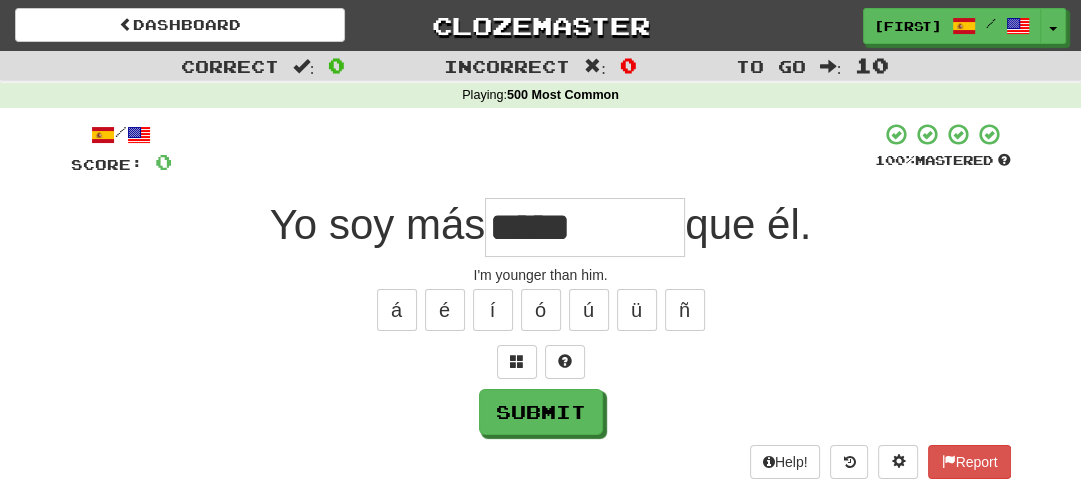 type on "*" 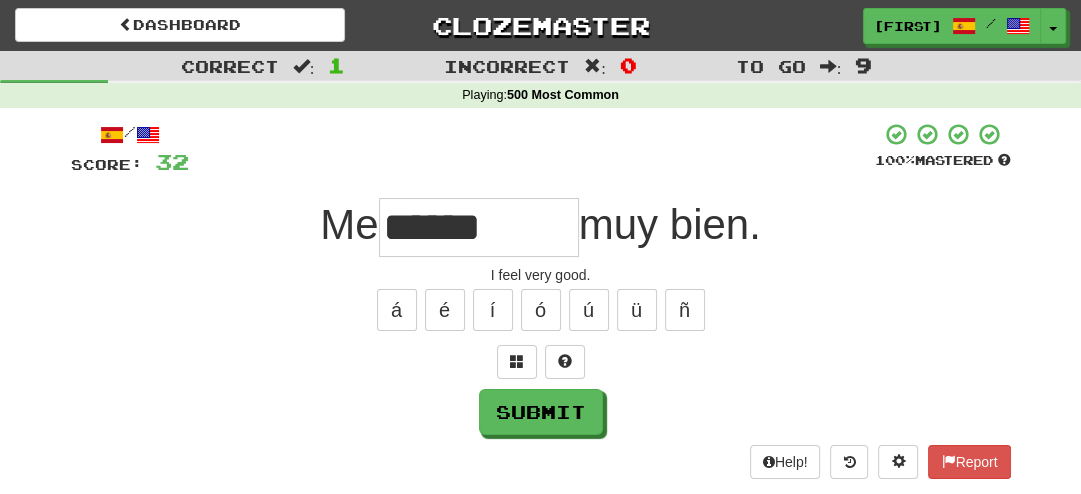 type on "******" 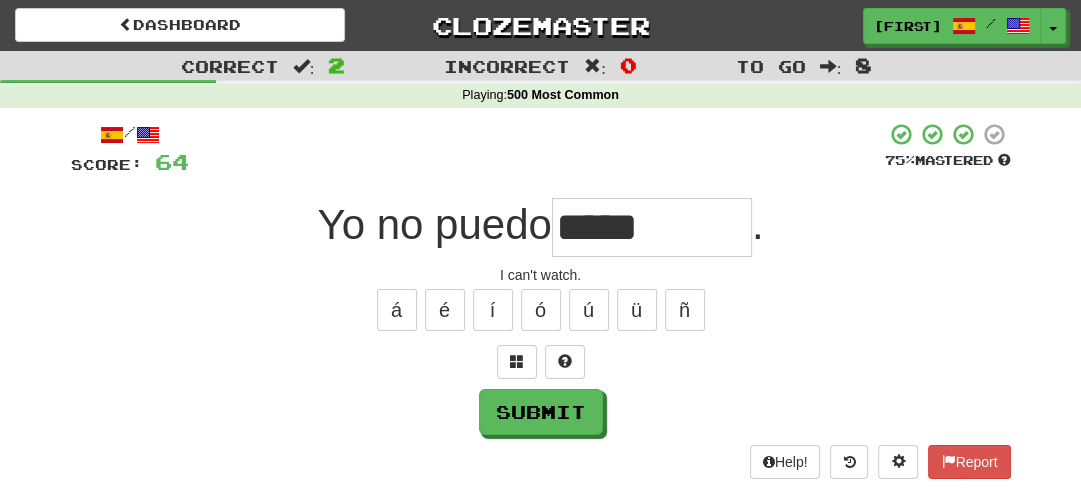 type on "***" 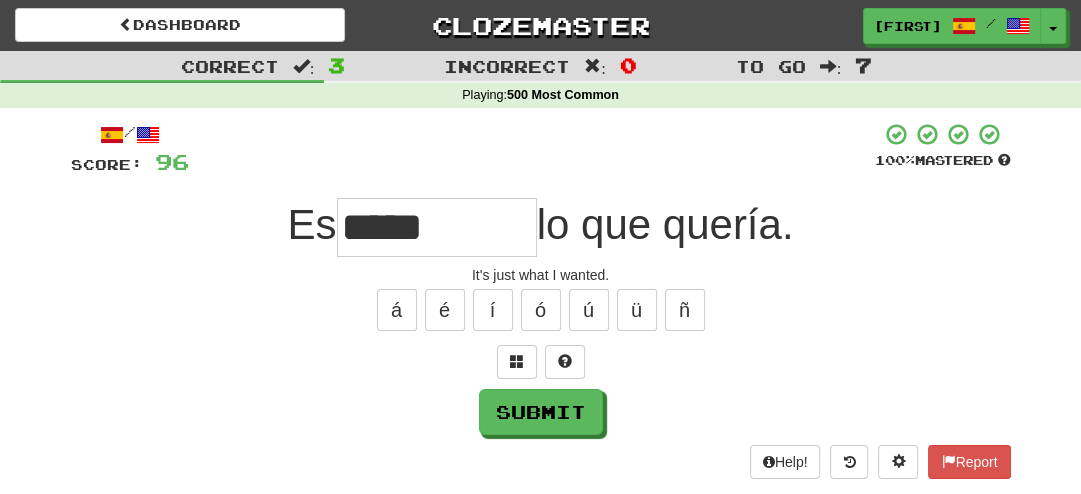 type on "*****" 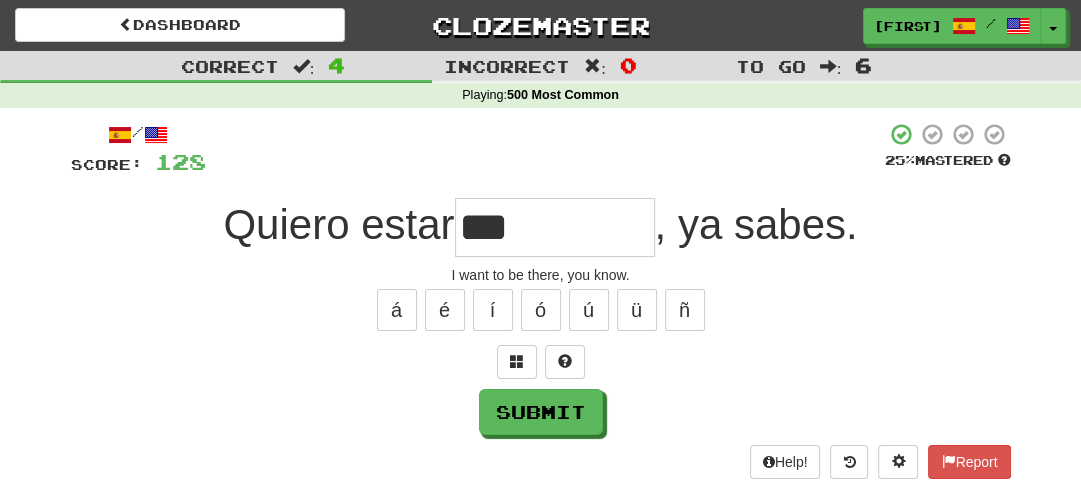 type on "****" 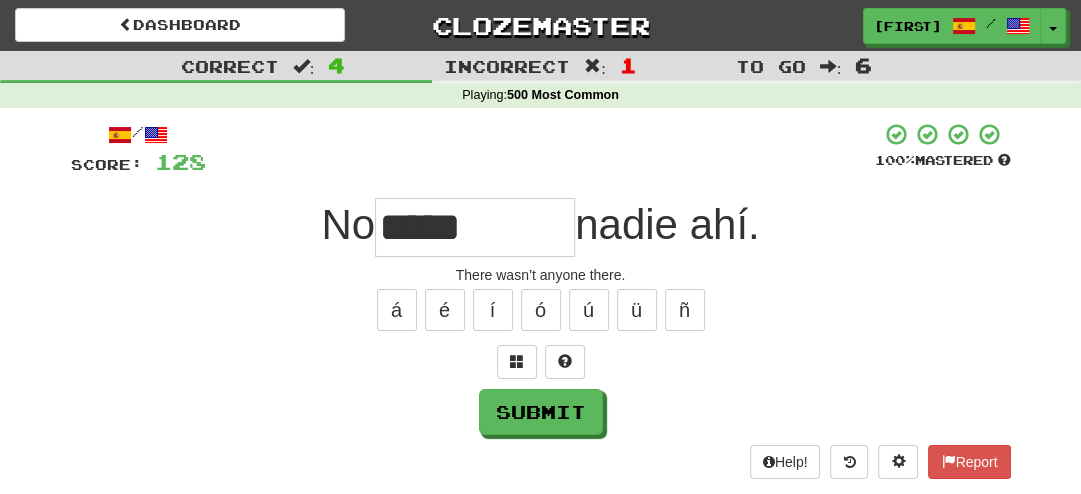 type on "*****" 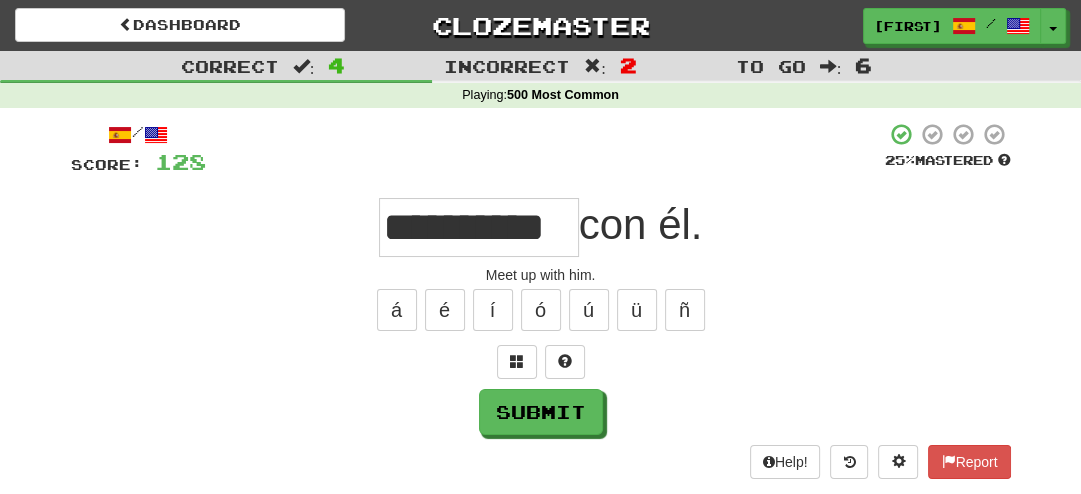 scroll, scrollTop: 0, scrollLeft: 0, axis: both 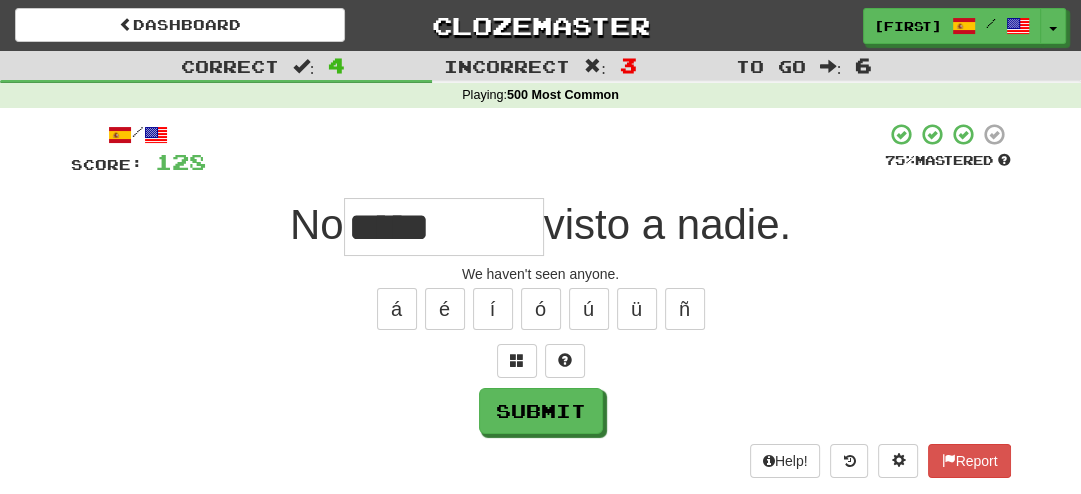 type on "*****" 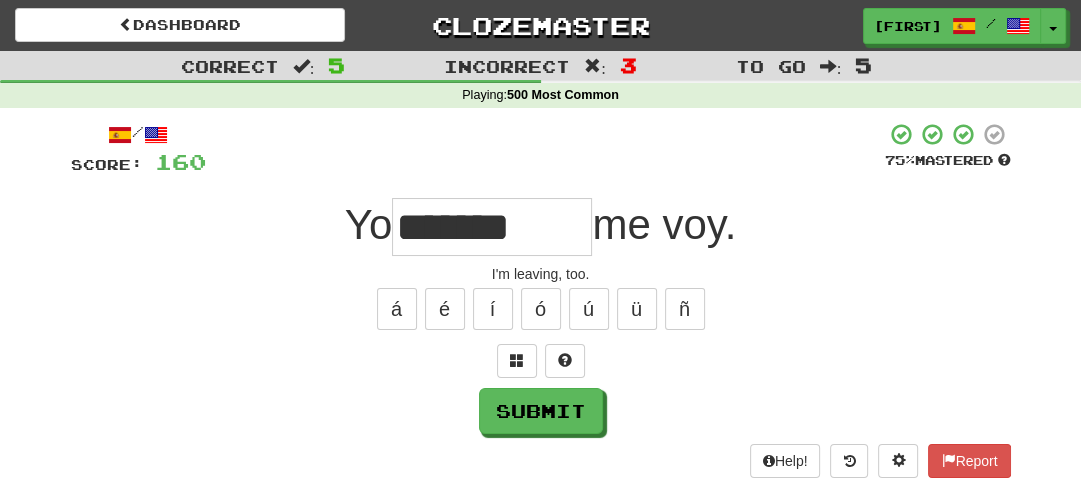 type on "*******" 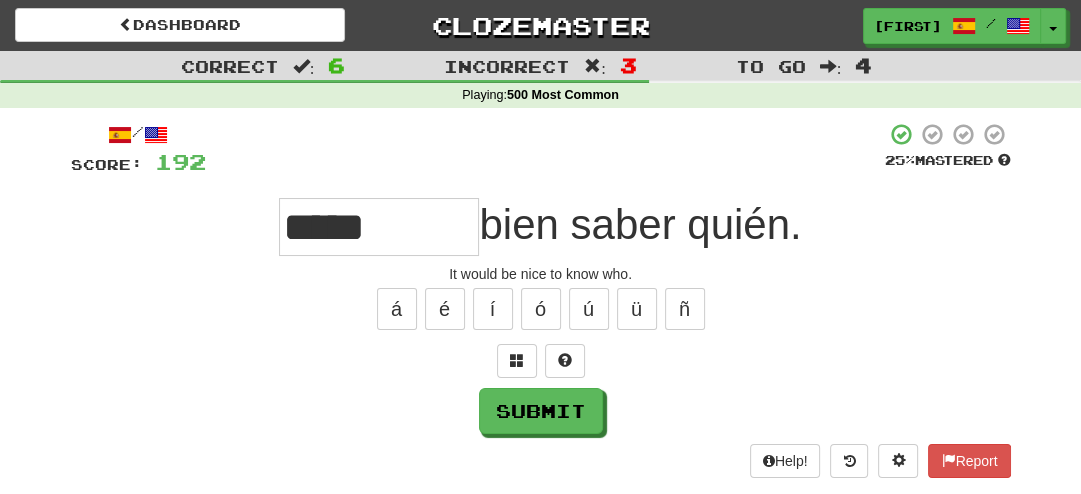 type on "*******" 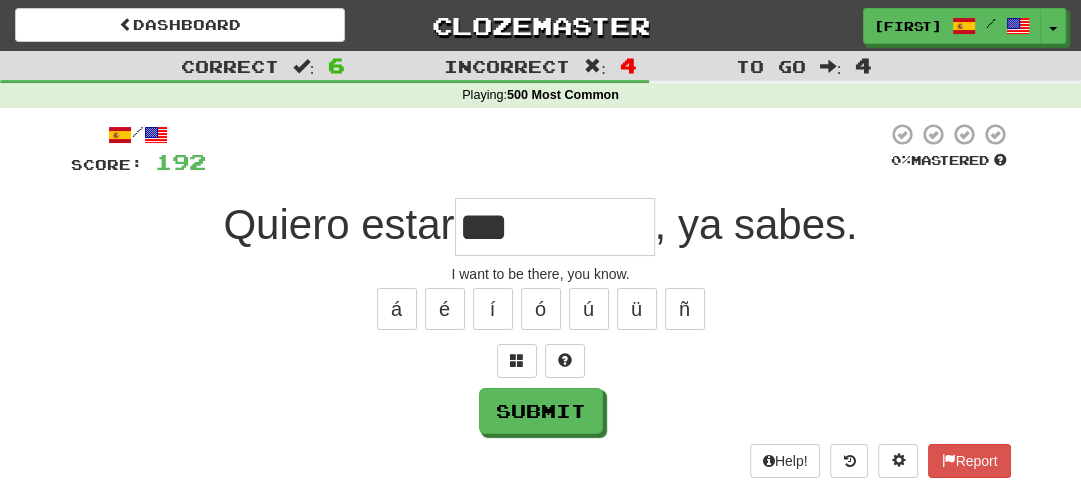 type on "****" 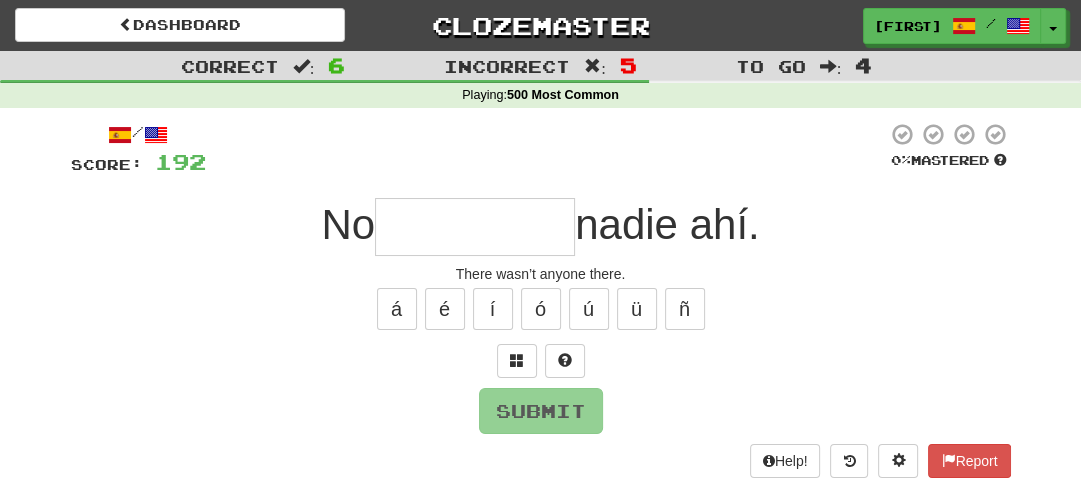 type on "*****" 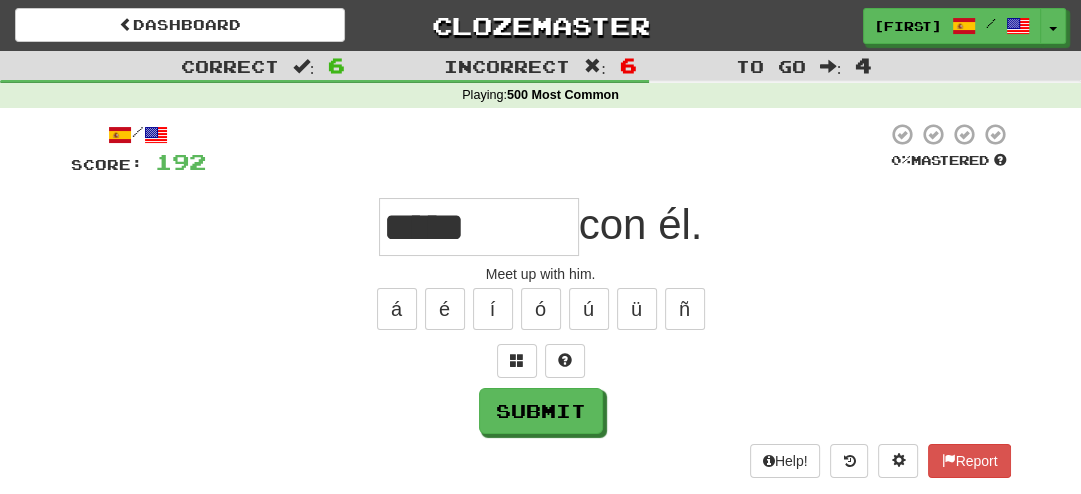 type on "*****" 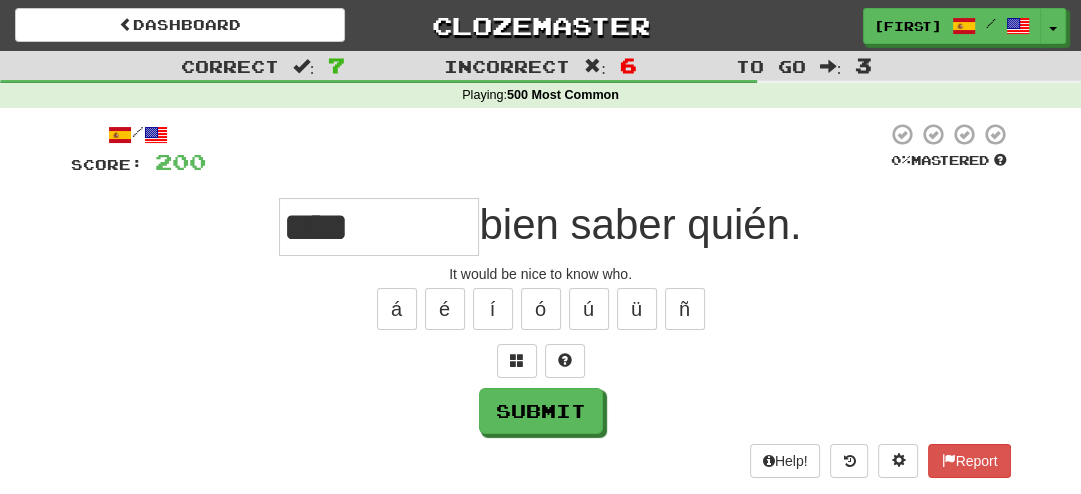 type on "*******" 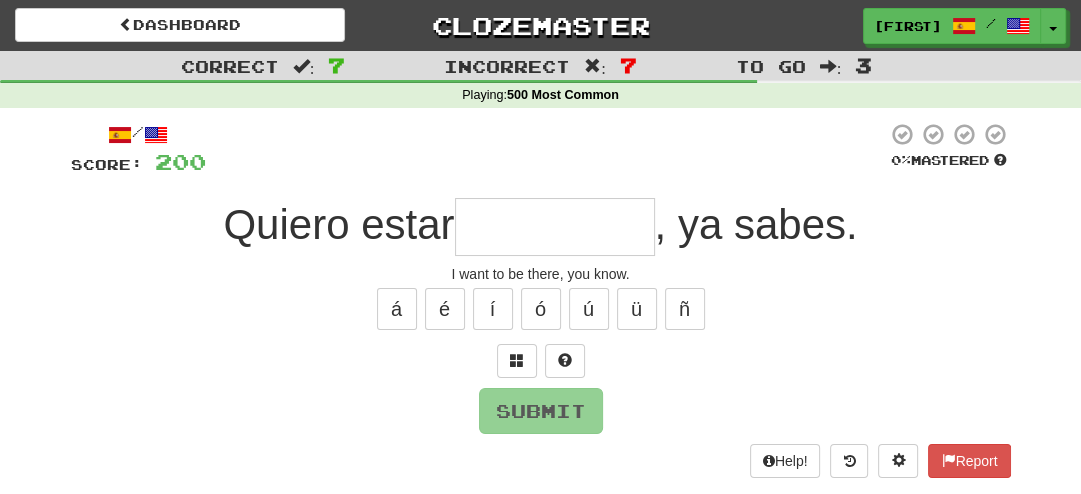 type on "****" 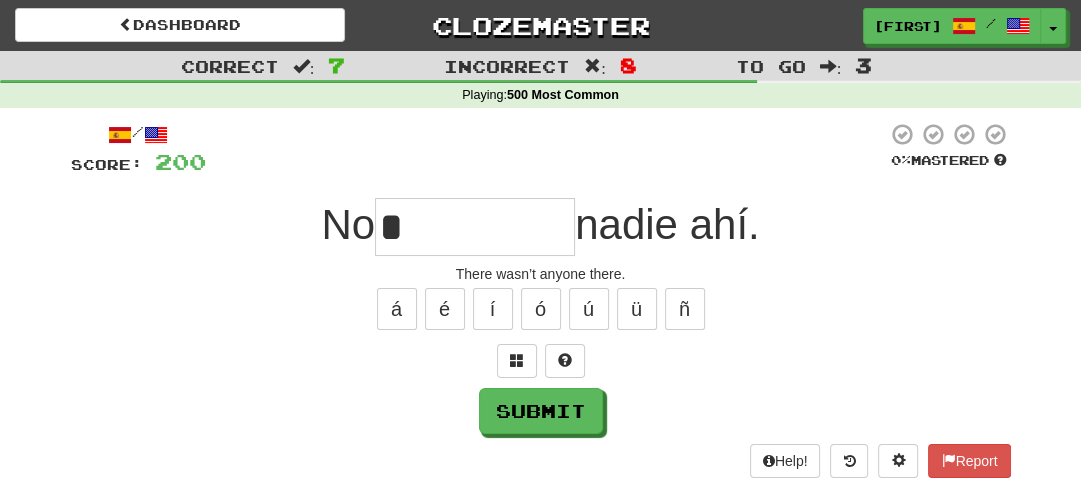type on "*****" 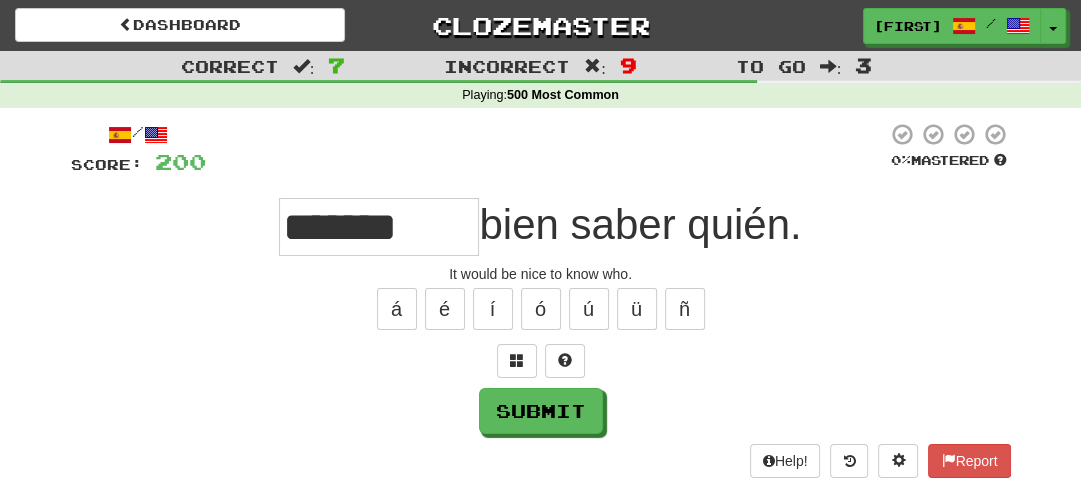 type on "*******" 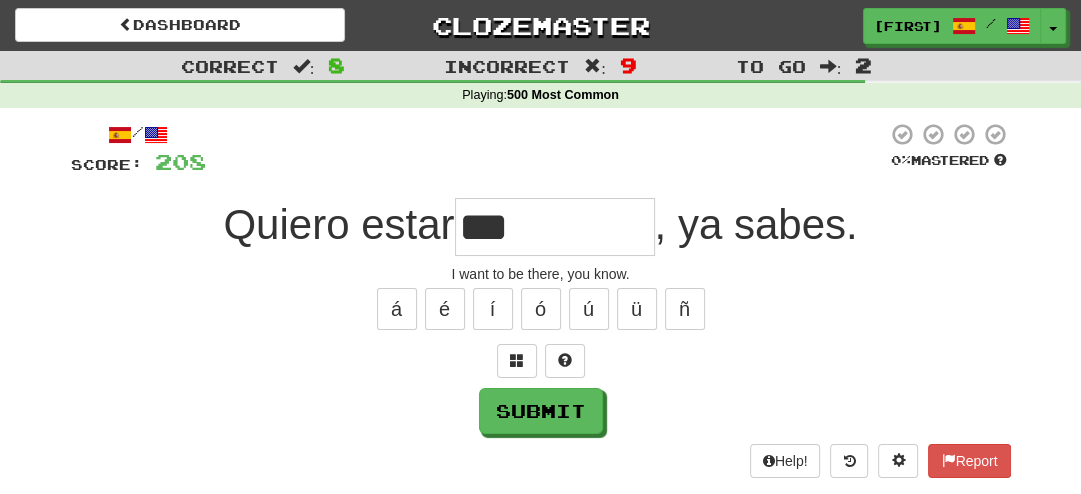 type on "****" 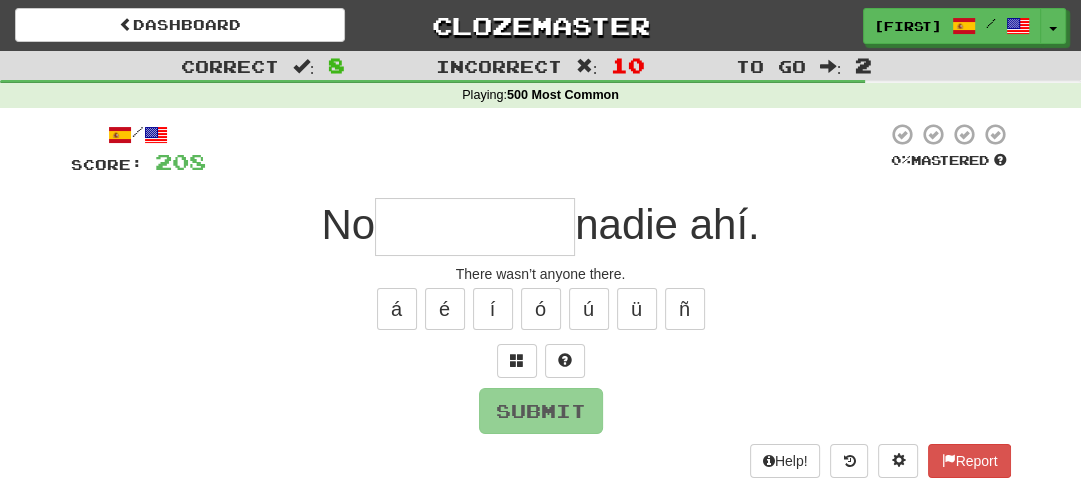 type on "*****" 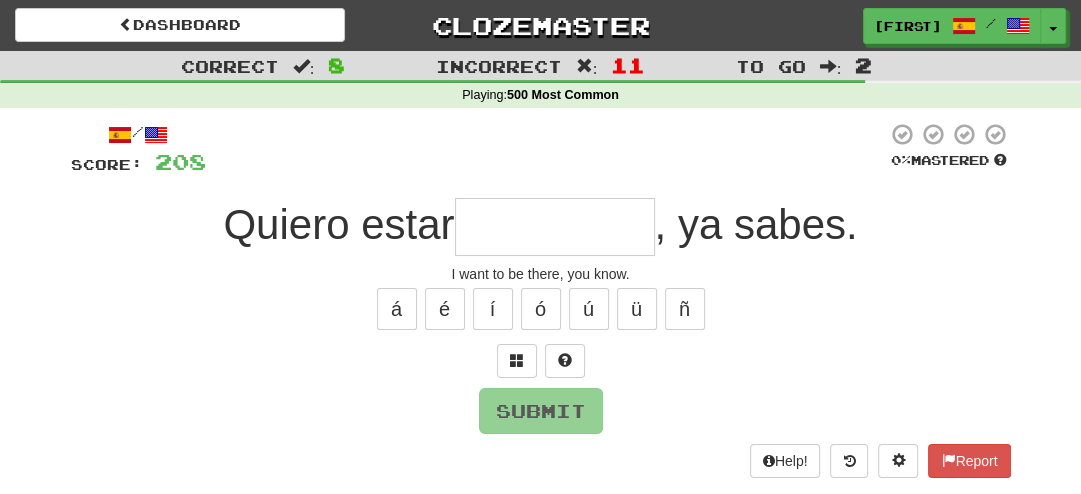 type on "*" 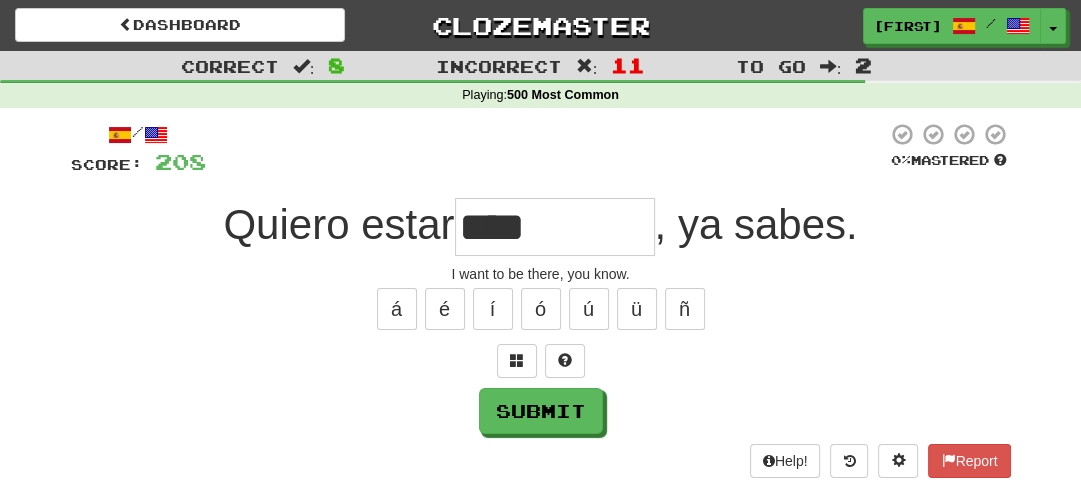 type on "****" 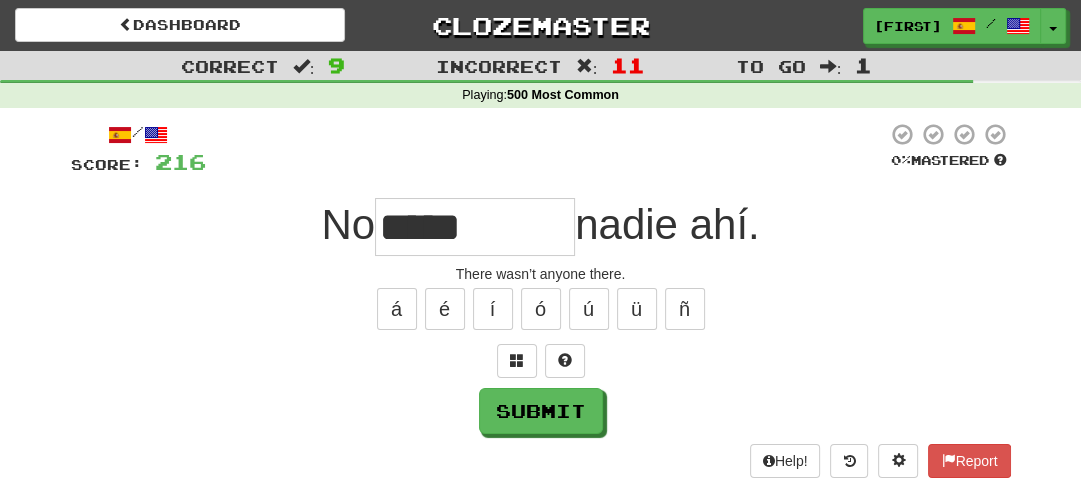 type on "*****" 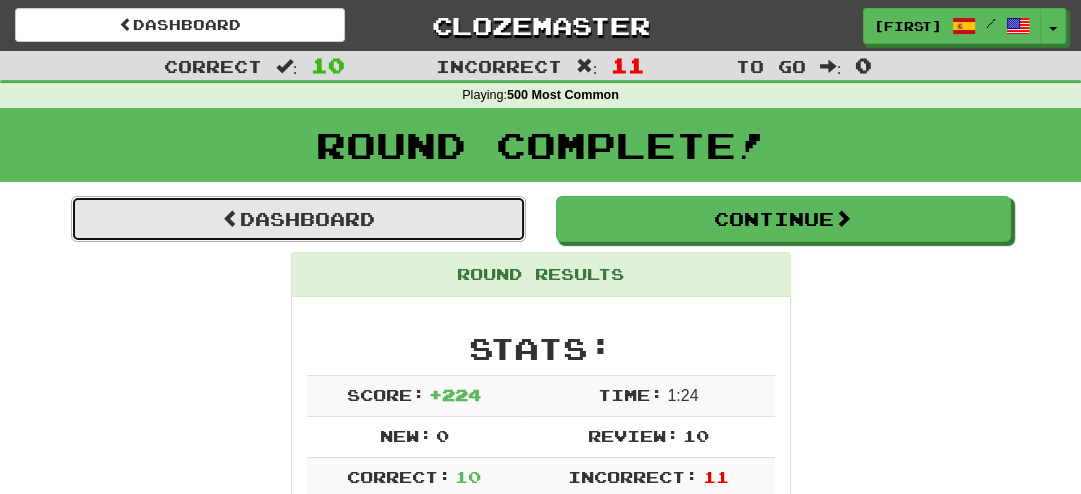 click on "Dashboard" at bounding box center [298, 219] 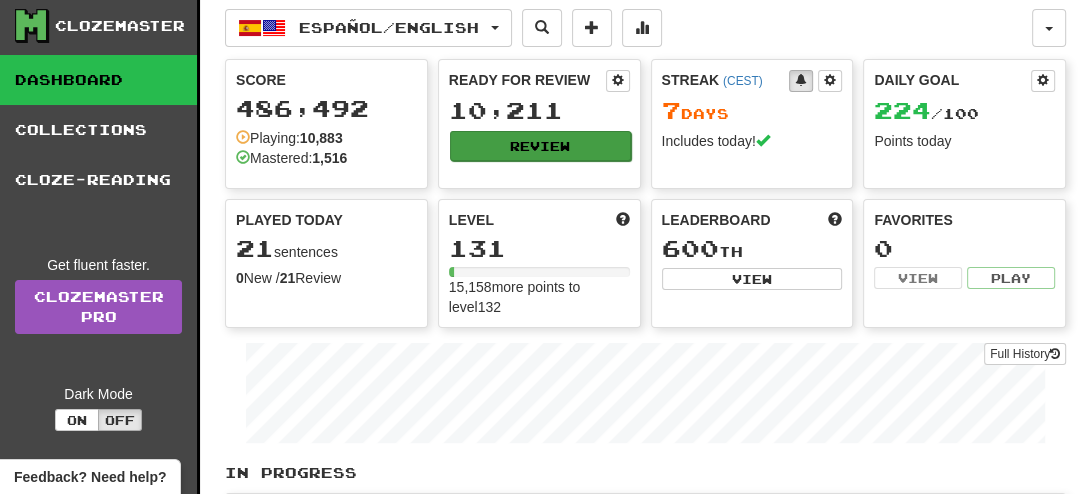 scroll, scrollTop: 5, scrollLeft: 0, axis: vertical 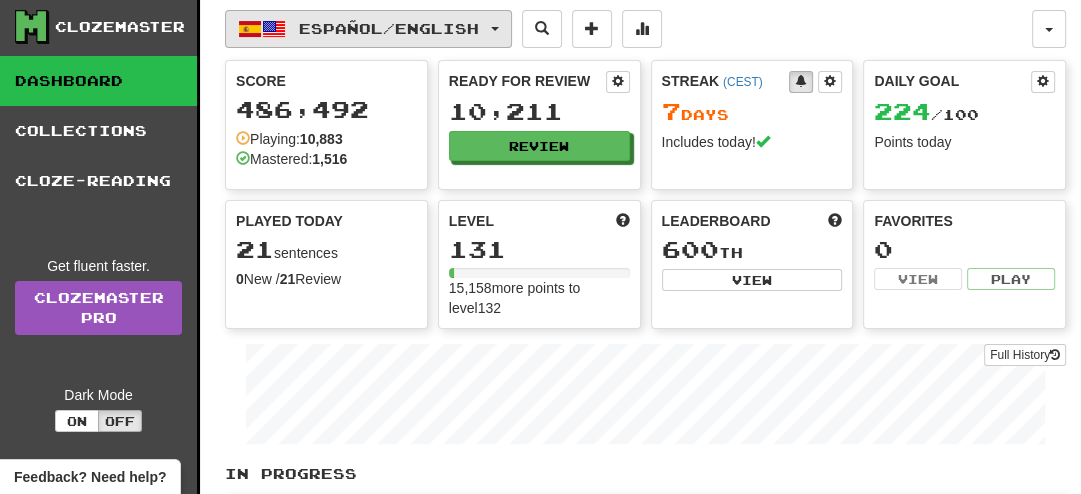 click on "Español  /  English" at bounding box center [389, 28] 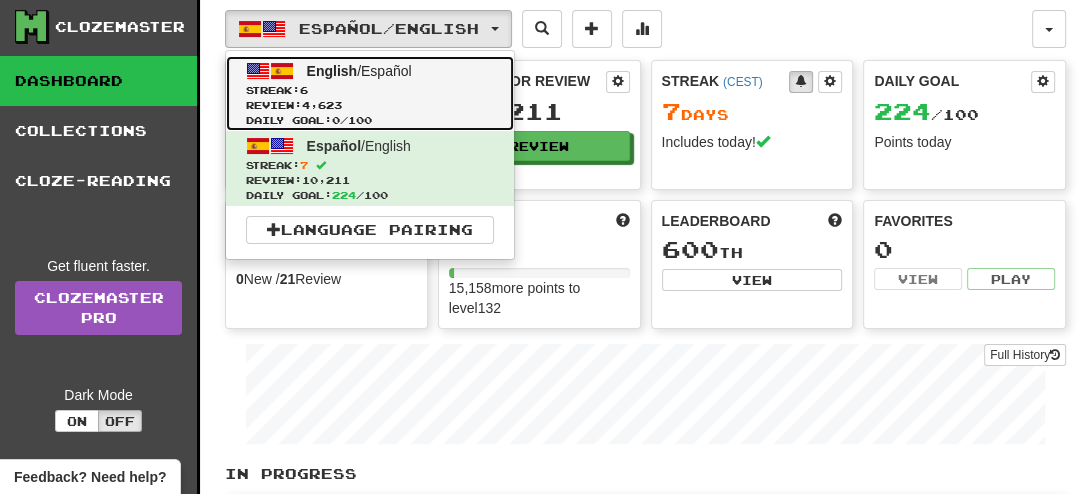 click on "English  /  Español" at bounding box center (359, 71) 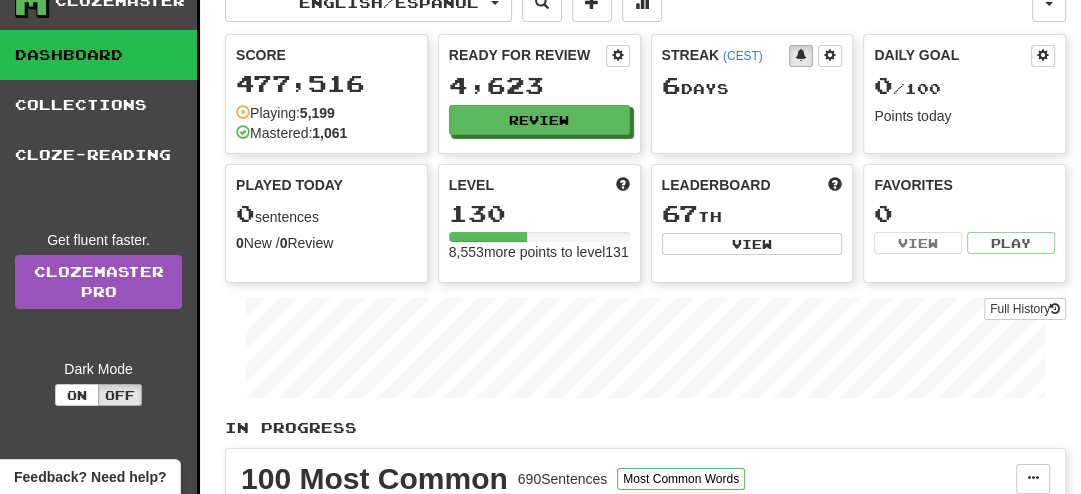 scroll, scrollTop: 0, scrollLeft: 0, axis: both 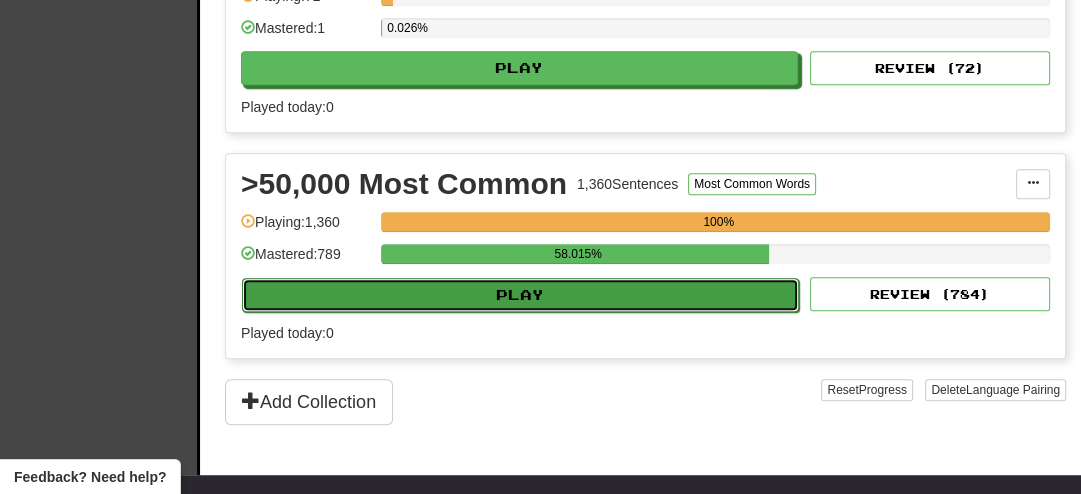 click on "Play" at bounding box center [520, 295] 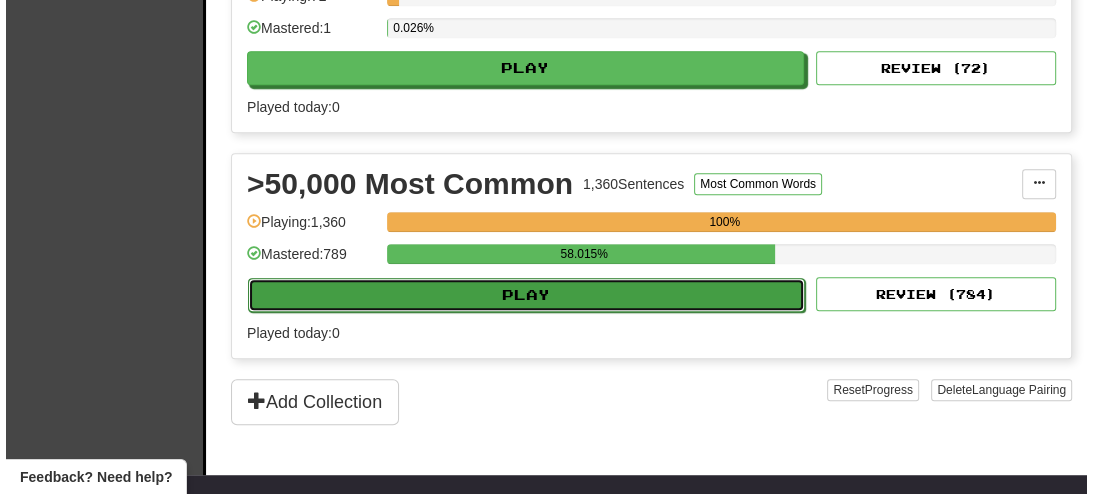 scroll, scrollTop: 776, scrollLeft: 0, axis: vertical 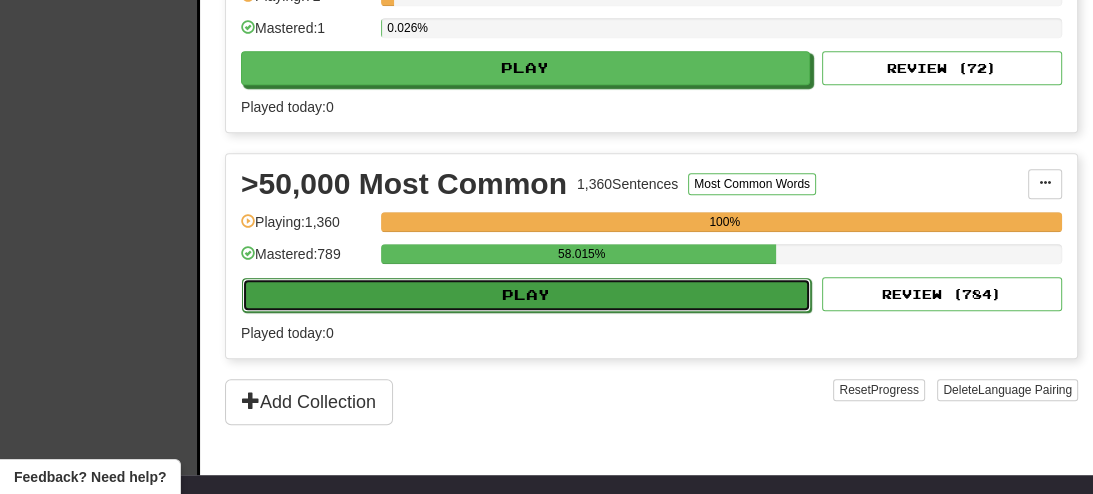 select on "**" 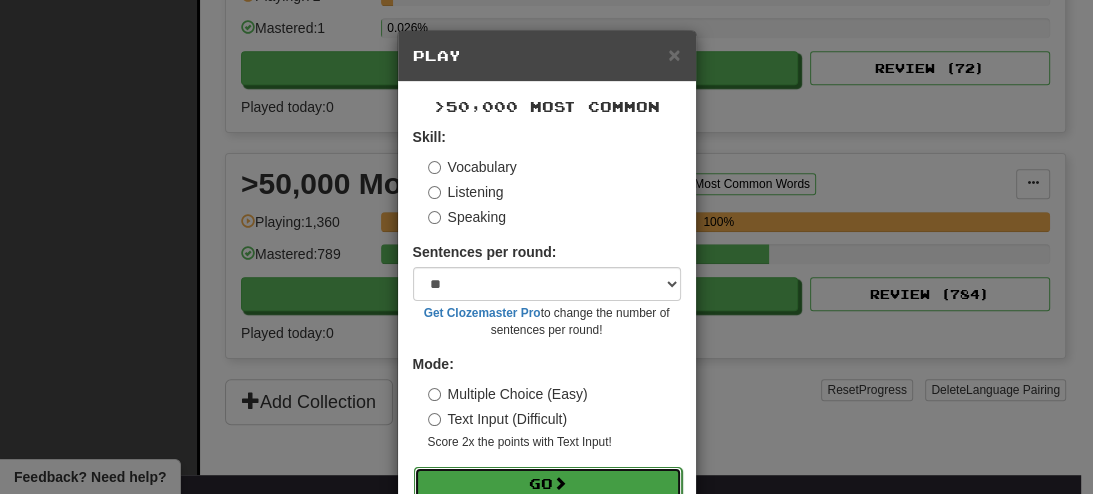 click on "Go" at bounding box center [548, 484] 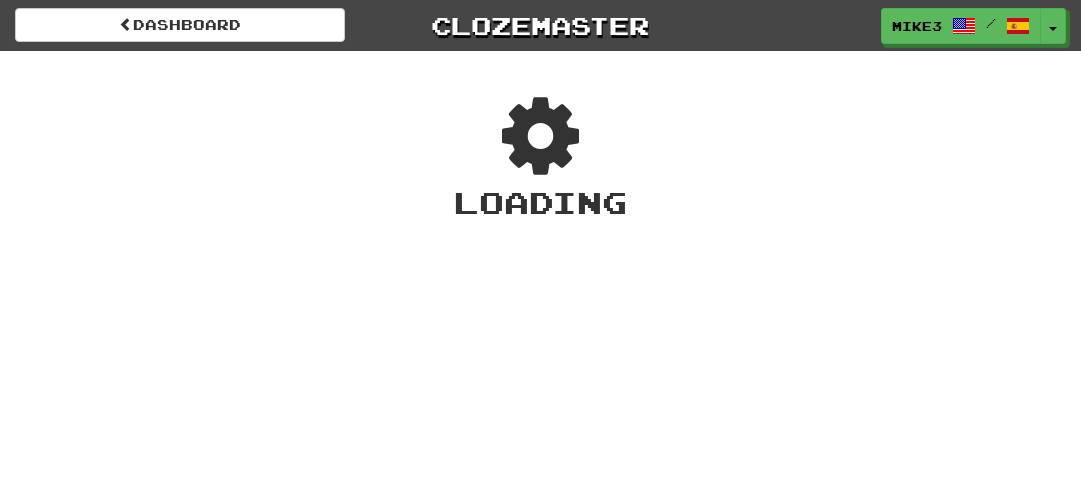 scroll, scrollTop: 0, scrollLeft: 0, axis: both 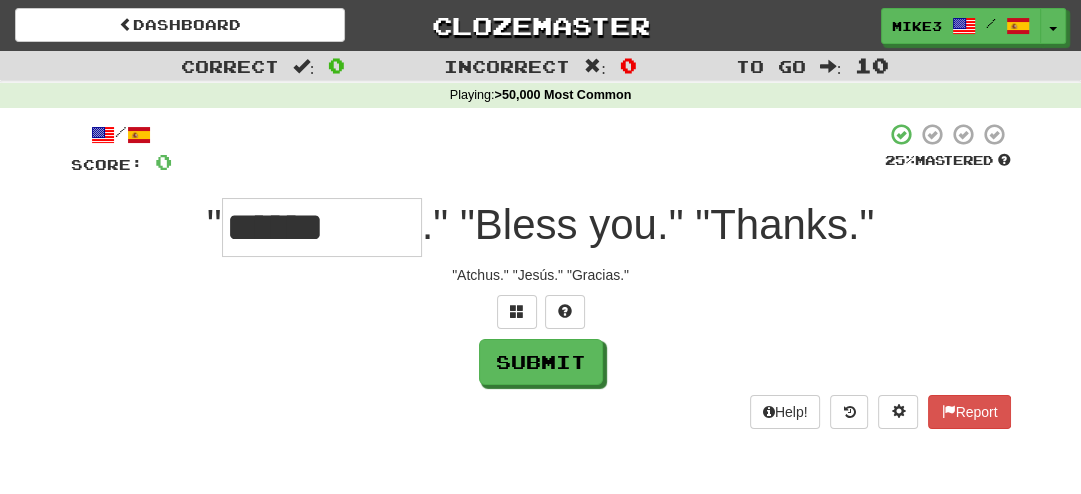 type on "*****" 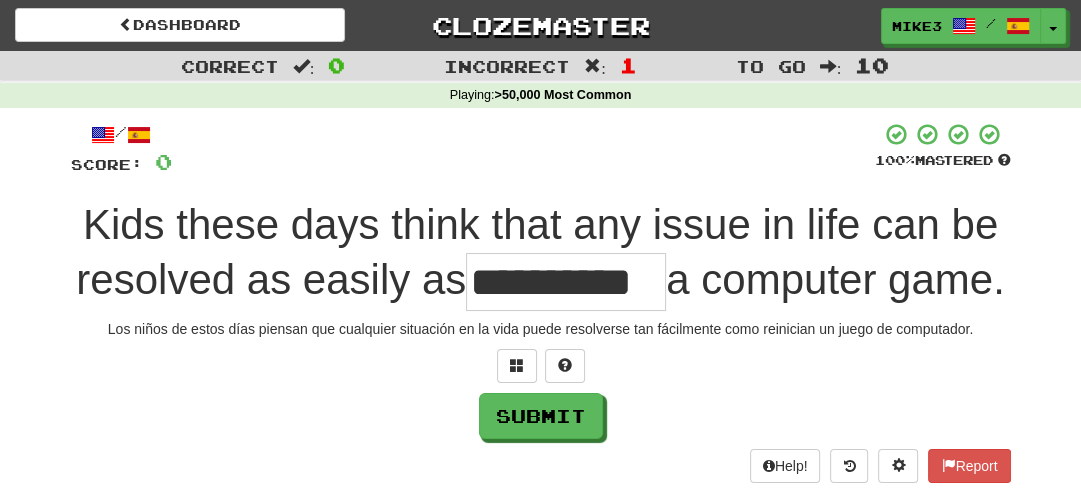 type on "**********" 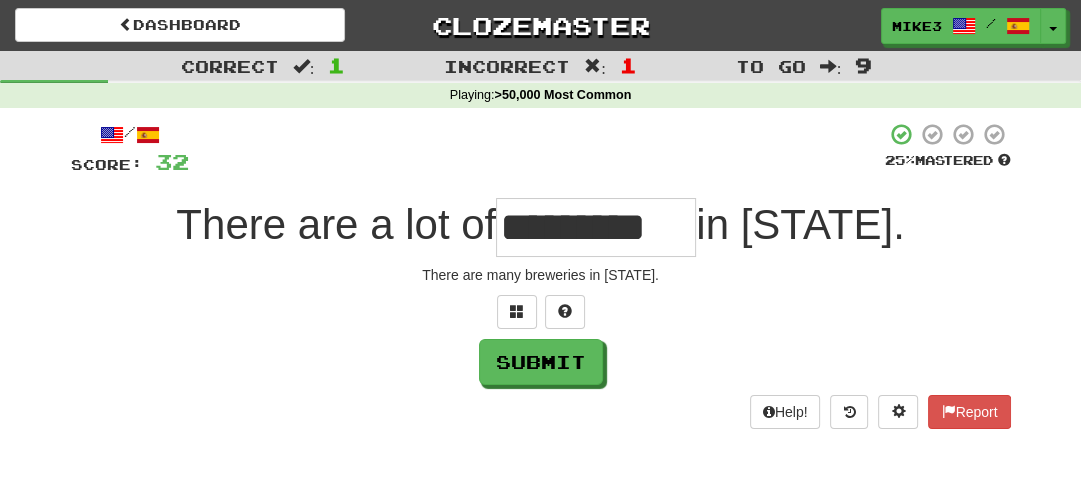 type on "*********" 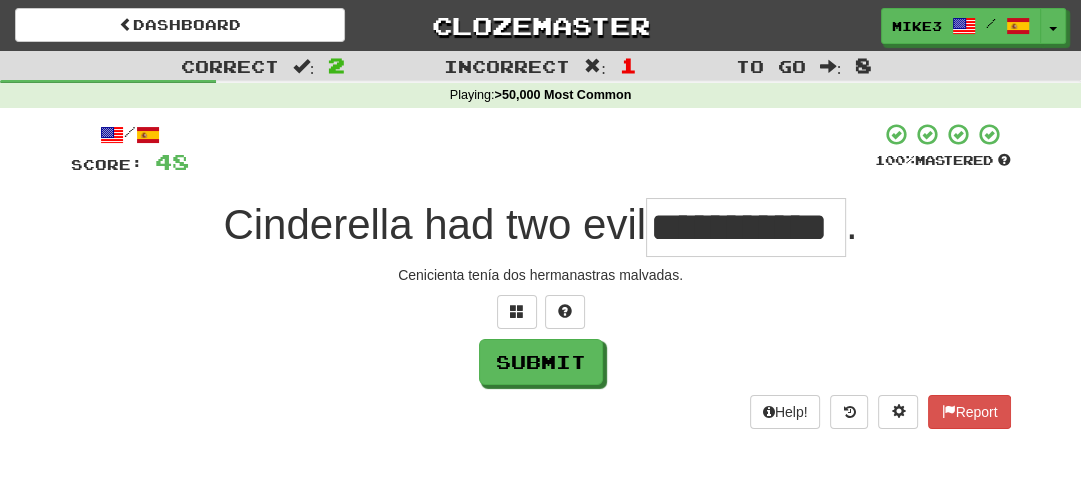 scroll, scrollTop: 0, scrollLeft: 8, axis: horizontal 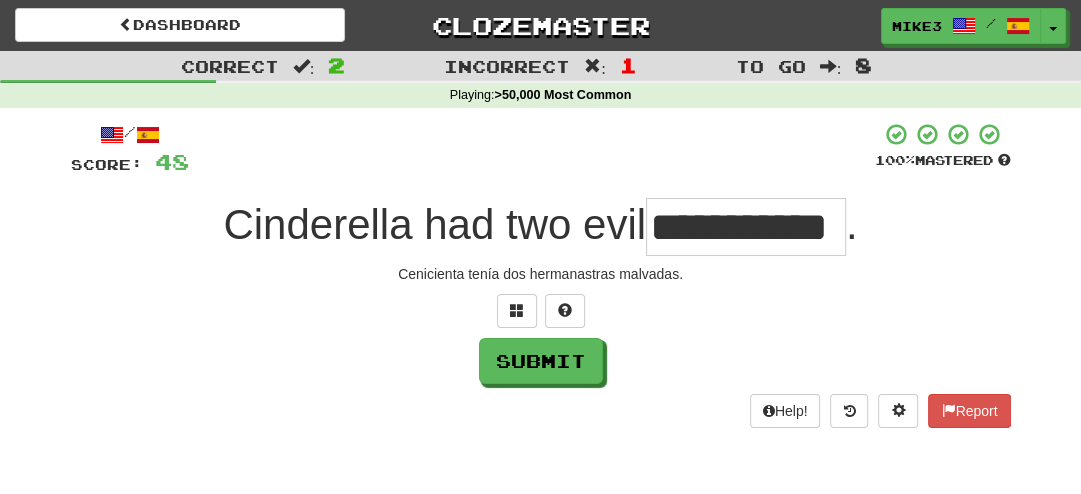 type on "**********" 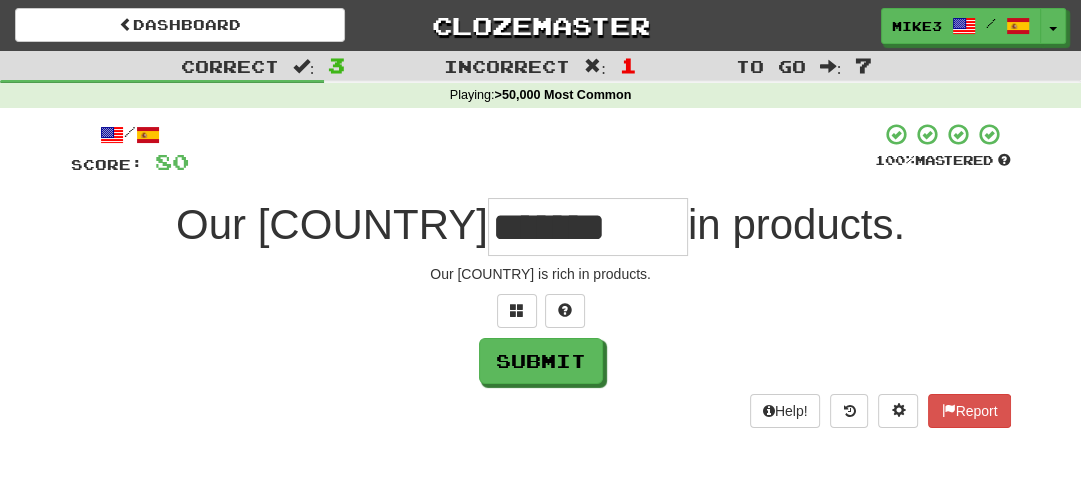 type on "*******" 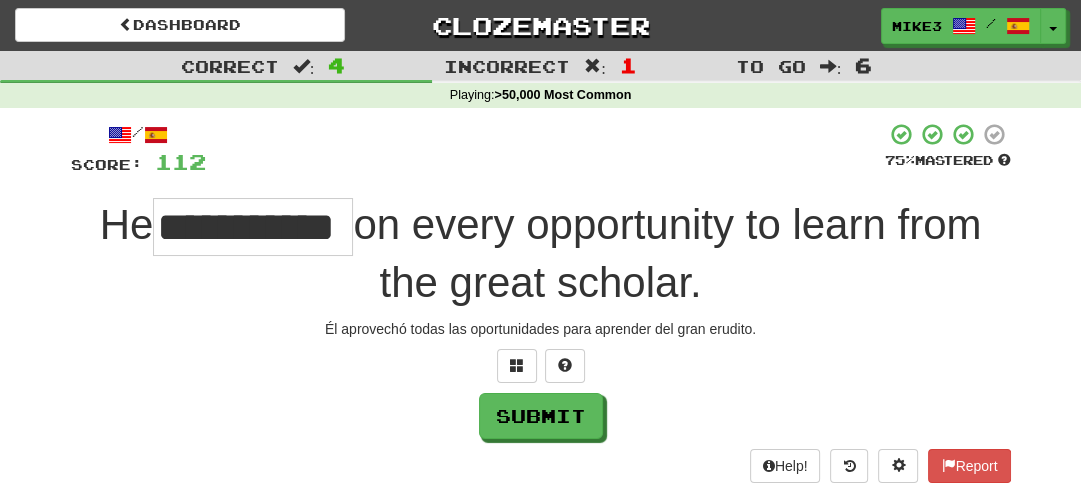 scroll, scrollTop: 0, scrollLeft: 5, axis: horizontal 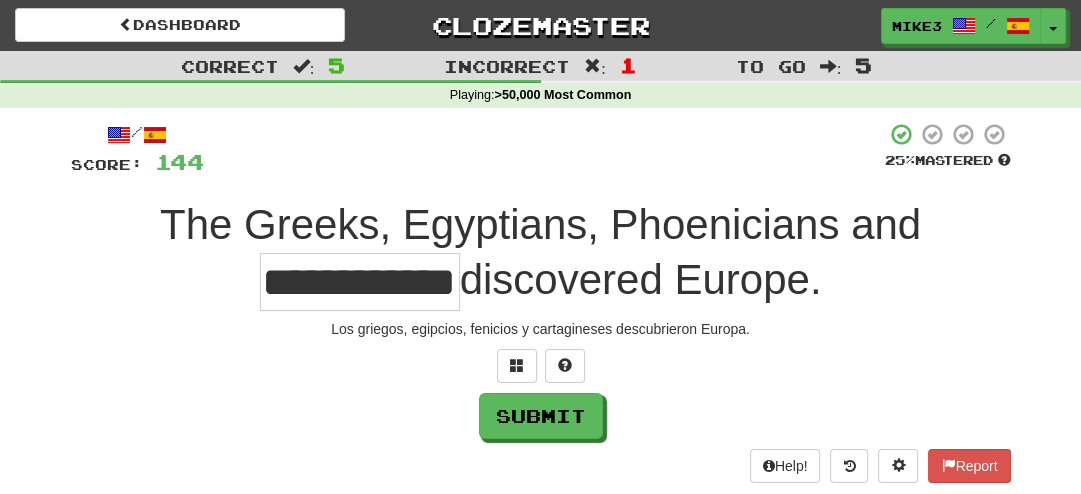 type on "**********" 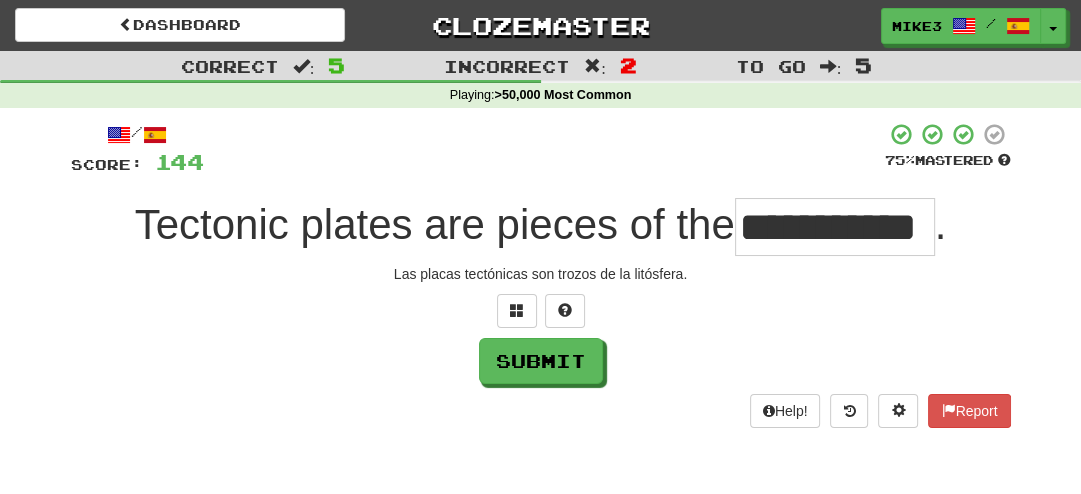 scroll, scrollTop: 0, scrollLeft: 12, axis: horizontal 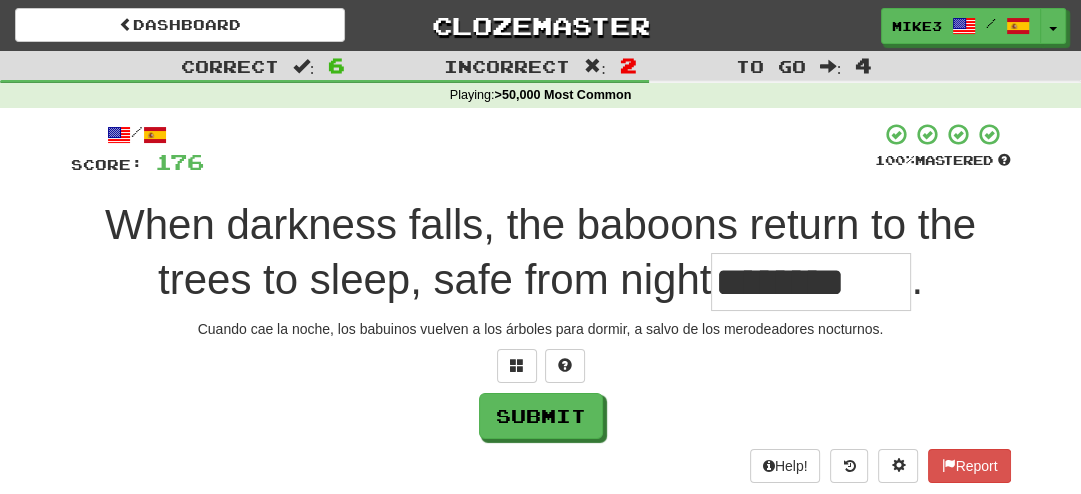 type on "********" 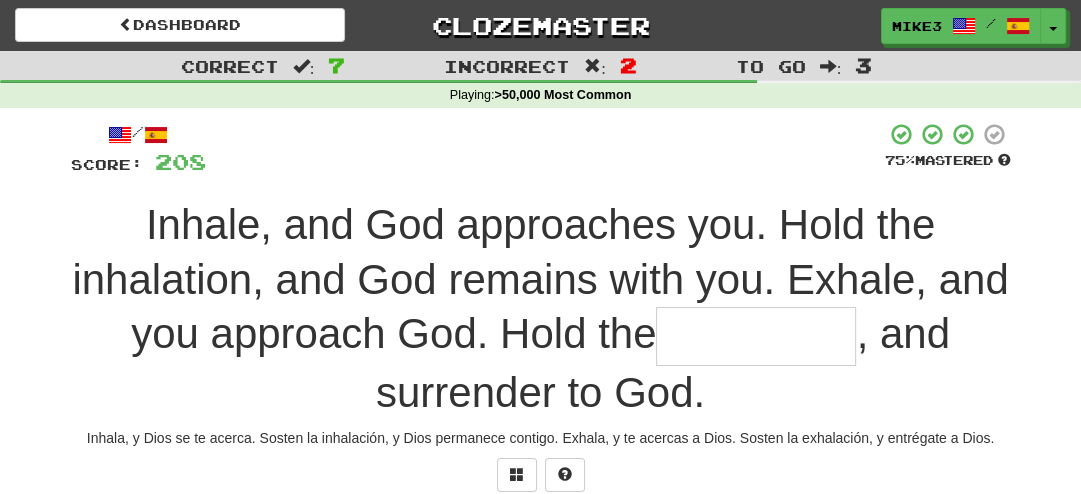 type on "**********" 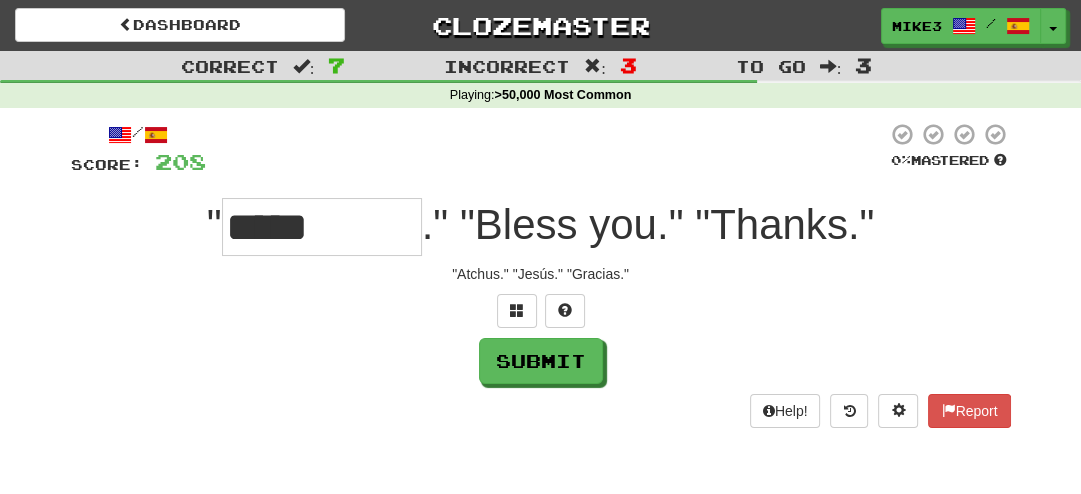 type on "*****" 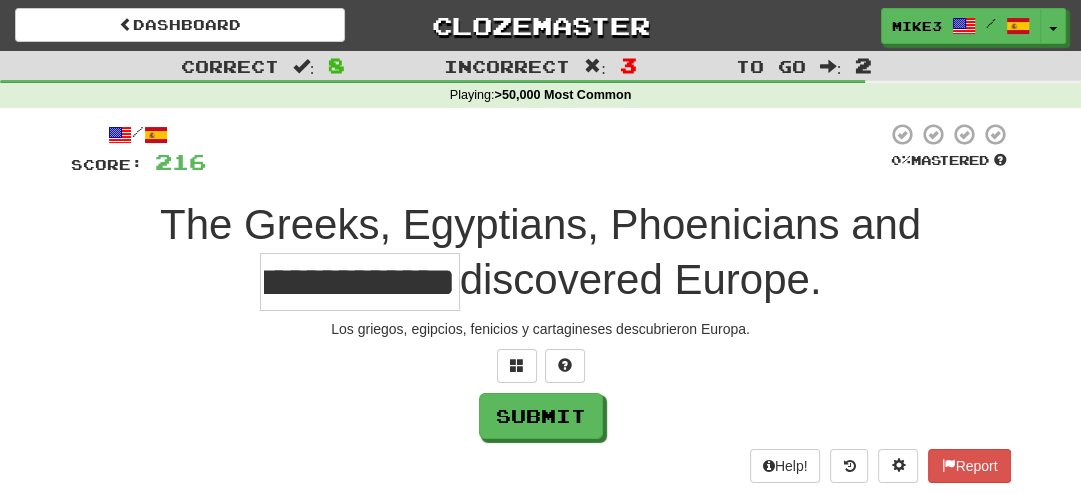 scroll, scrollTop: 0, scrollLeft: 56, axis: horizontal 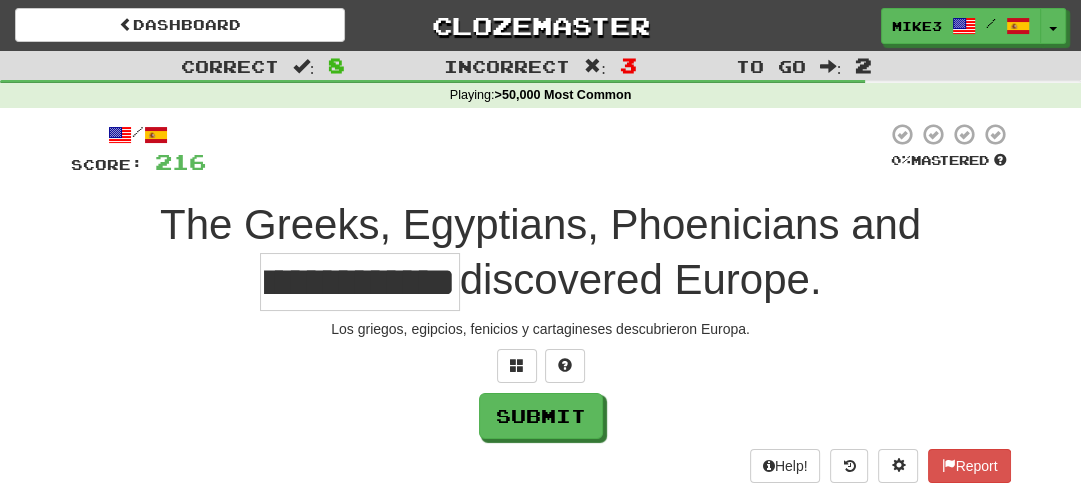type on "**********" 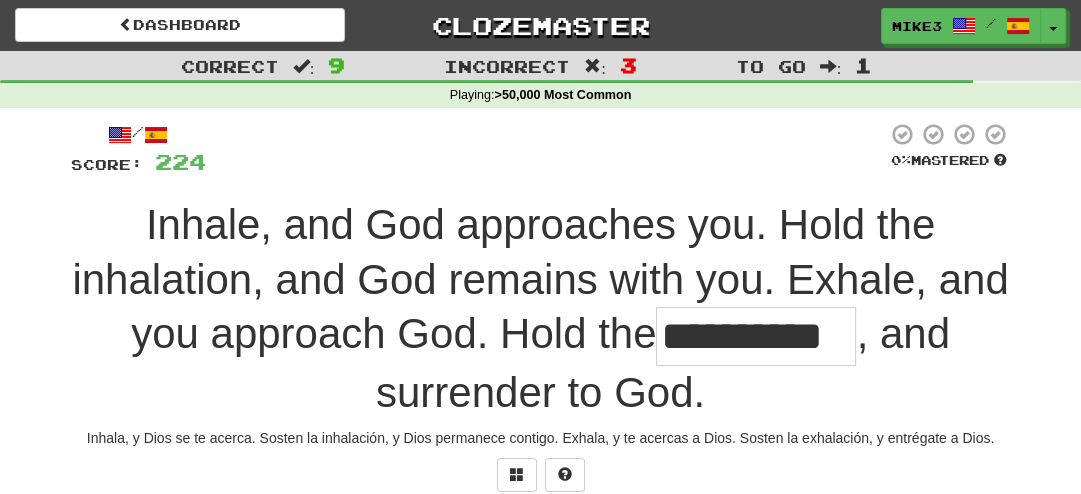 type on "**********" 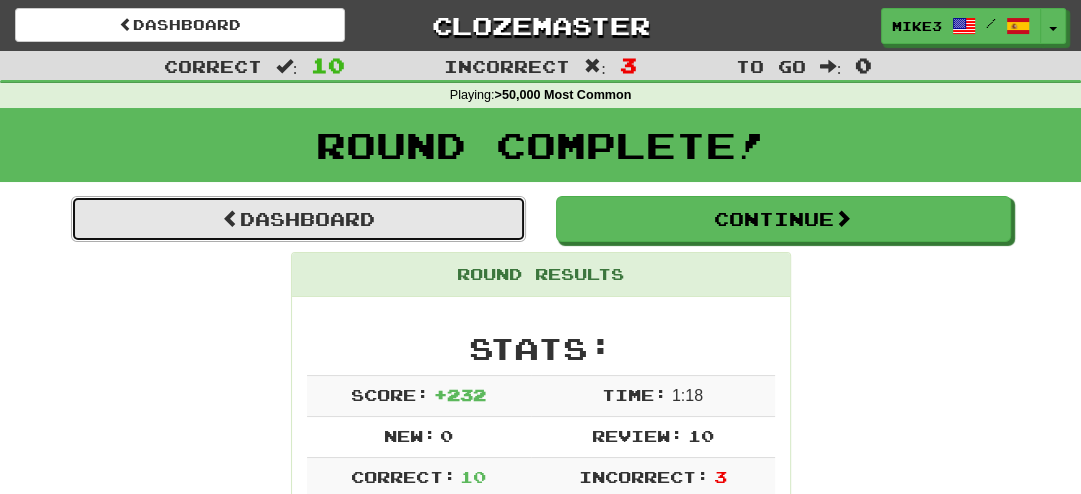 click on "Dashboard" at bounding box center [298, 219] 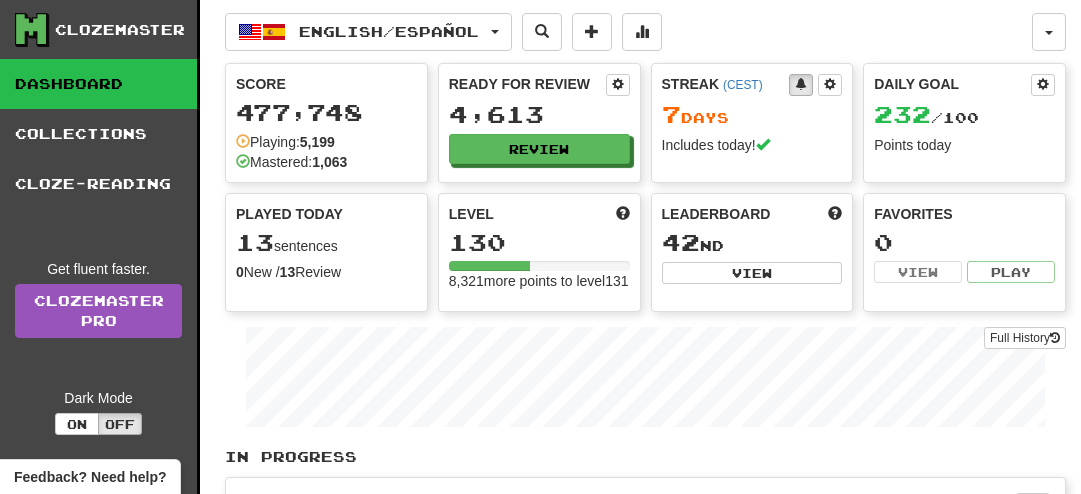scroll, scrollTop: 0, scrollLeft: 0, axis: both 